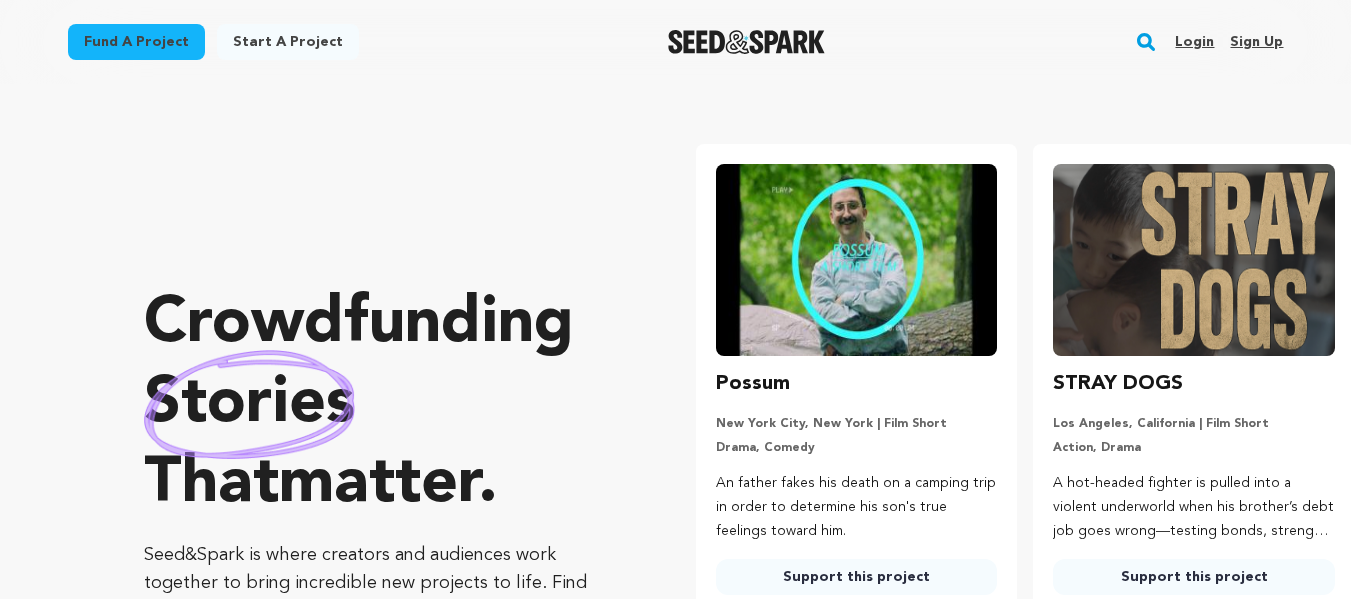 scroll, scrollTop: 0, scrollLeft: 0, axis: both 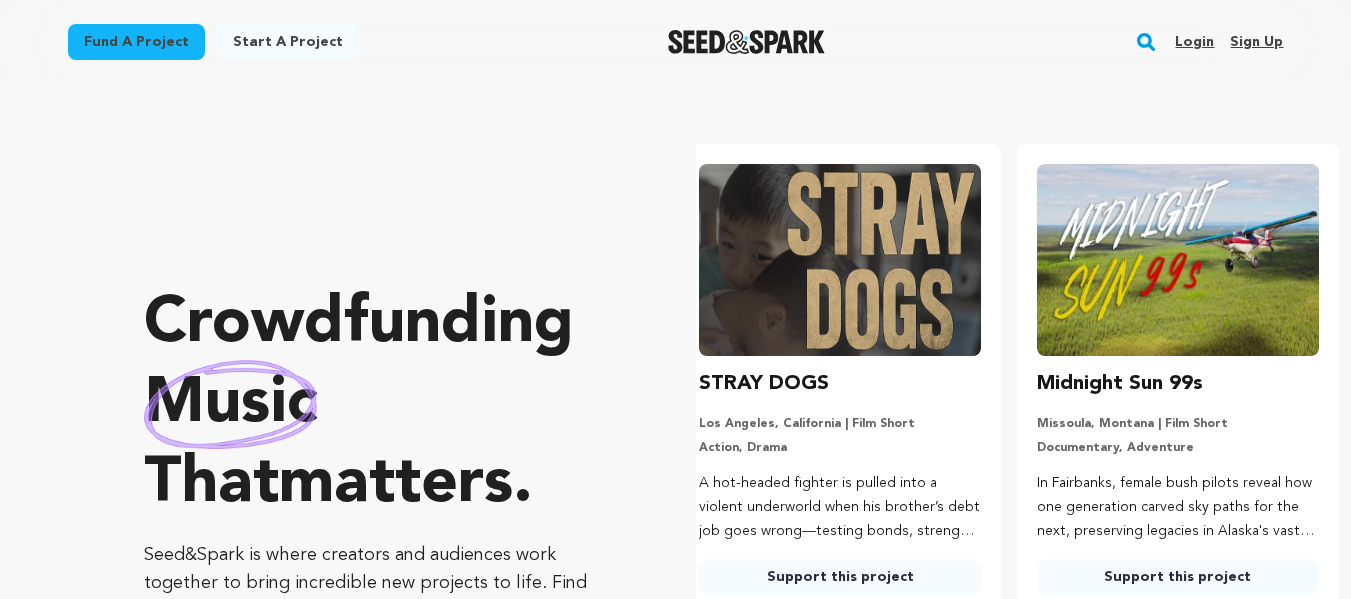 click on "Sign up" at bounding box center [1256, 42] 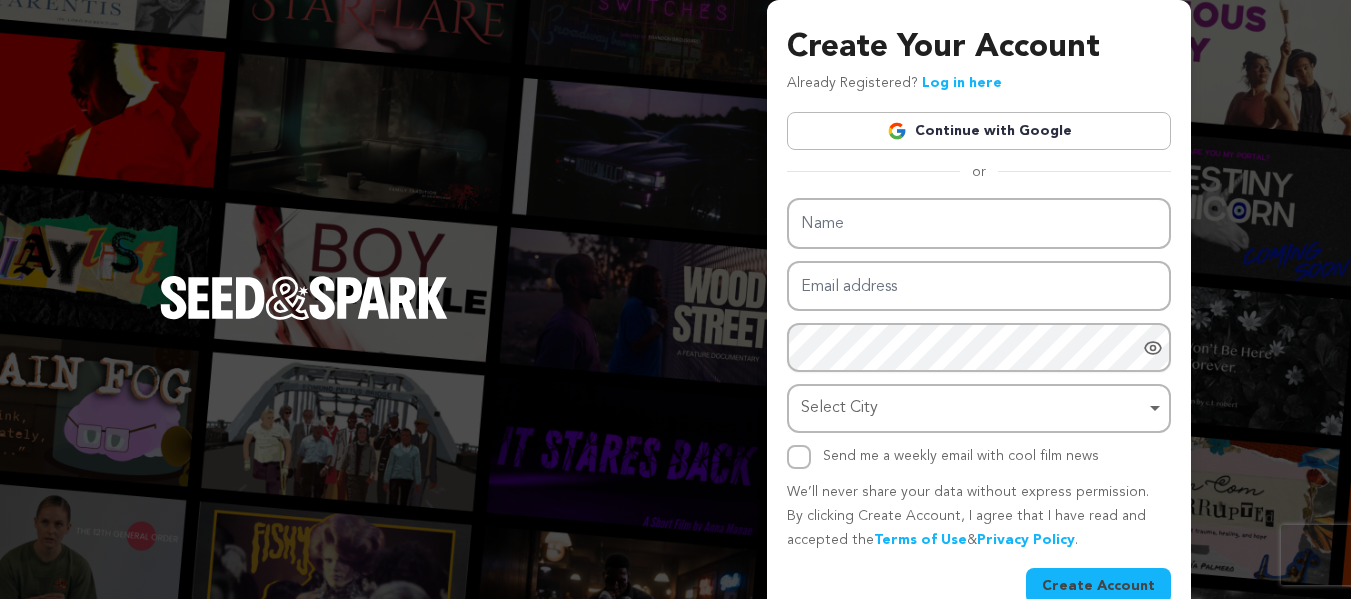 scroll, scrollTop: 0, scrollLeft: 0, axis: both 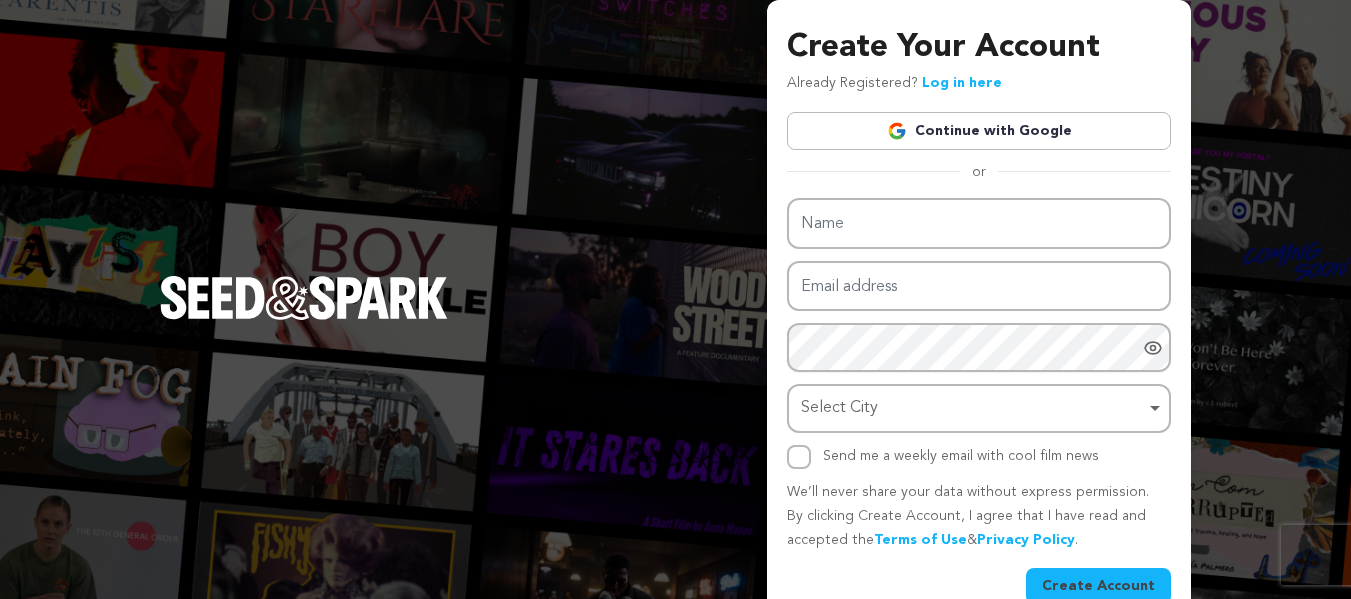 click on "Continue with Google" at bounding box center (979, 131) 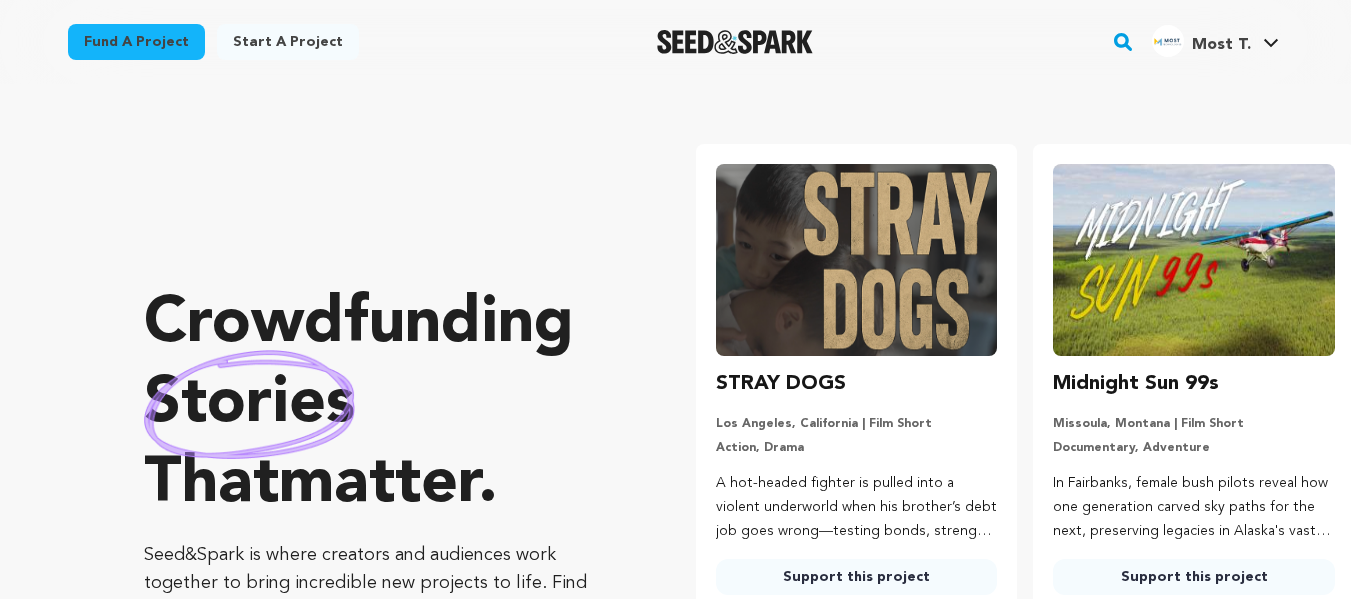 scroll, scrollTop: 0, scrollLeft: 0, axis: both 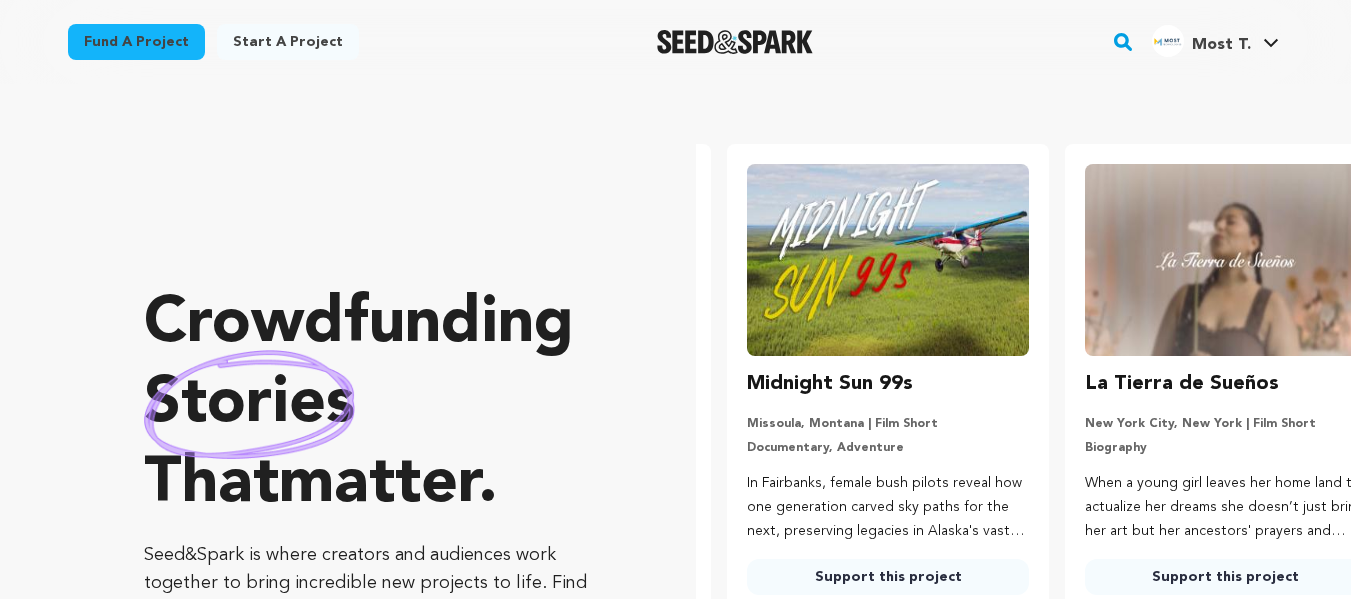 click on "Most T." at bounding box center [1221, 45] 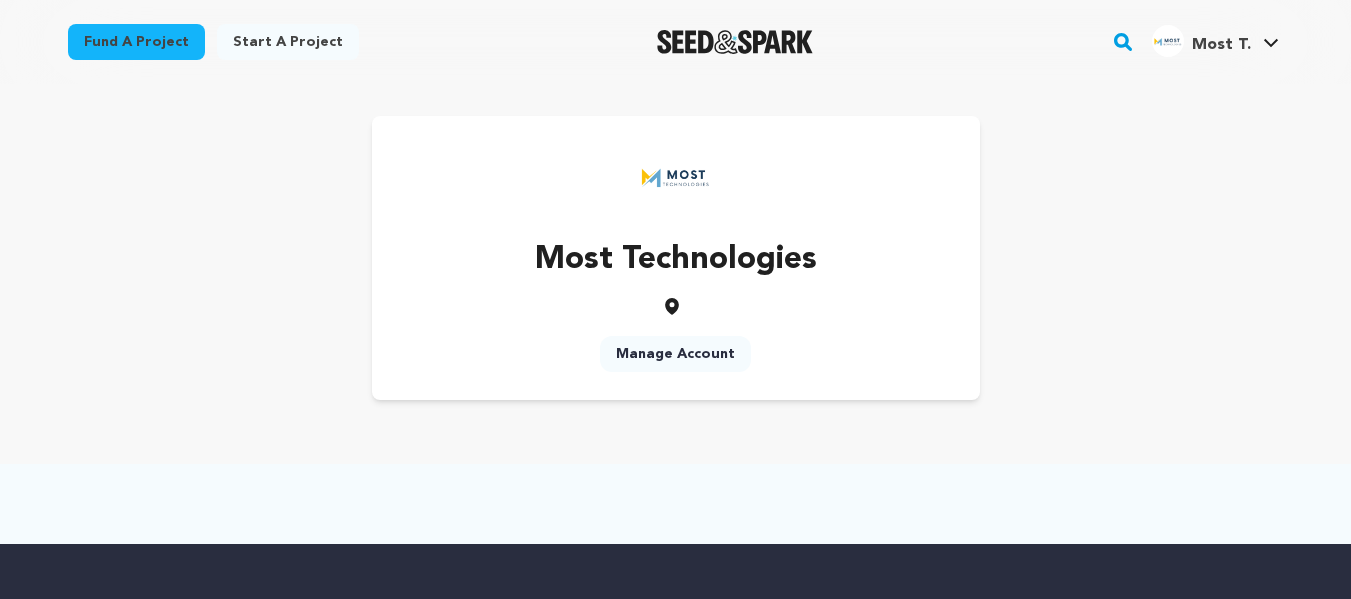 scroll, scrollTop: 0, scrollLeft: 0, axis: both 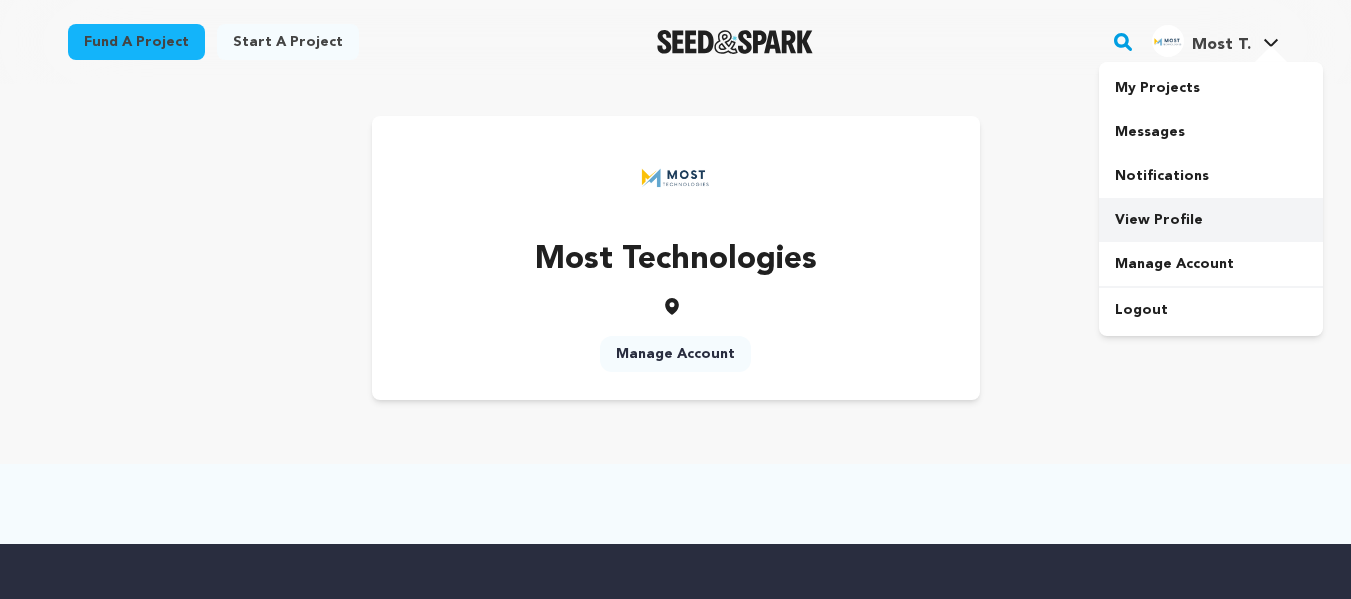 click on "View Profile" at bounding box center (1211, 220) 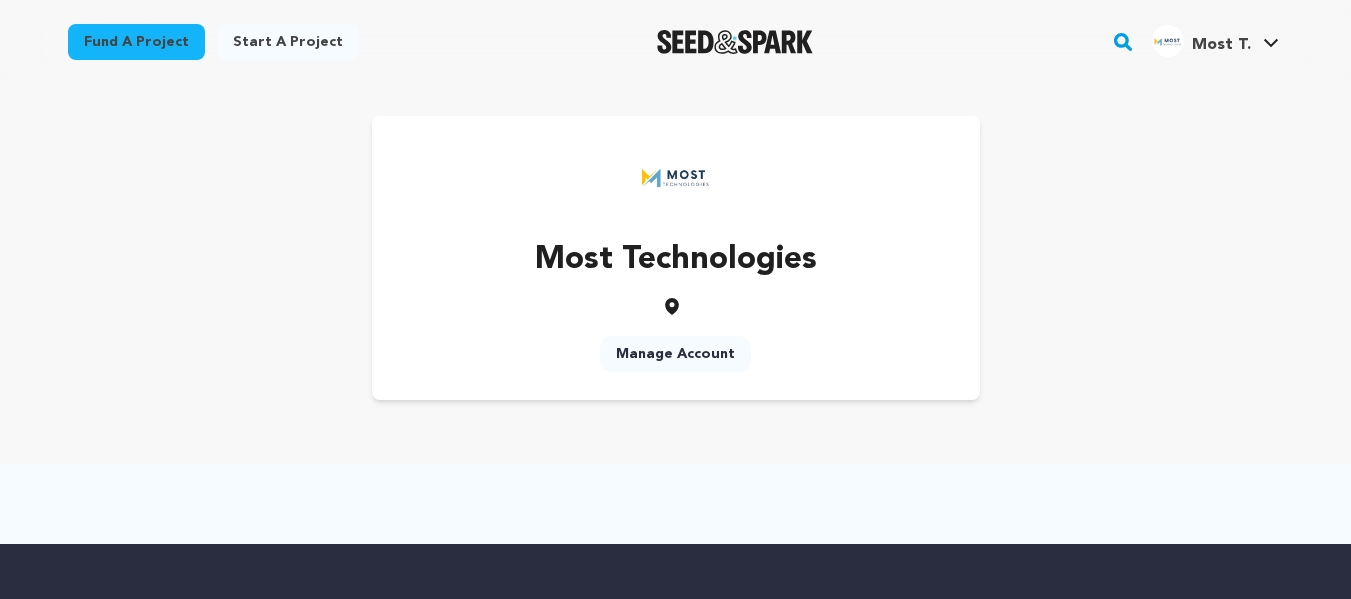 scroll, scrollTop: 0, scrollLeft: 0, axis: both 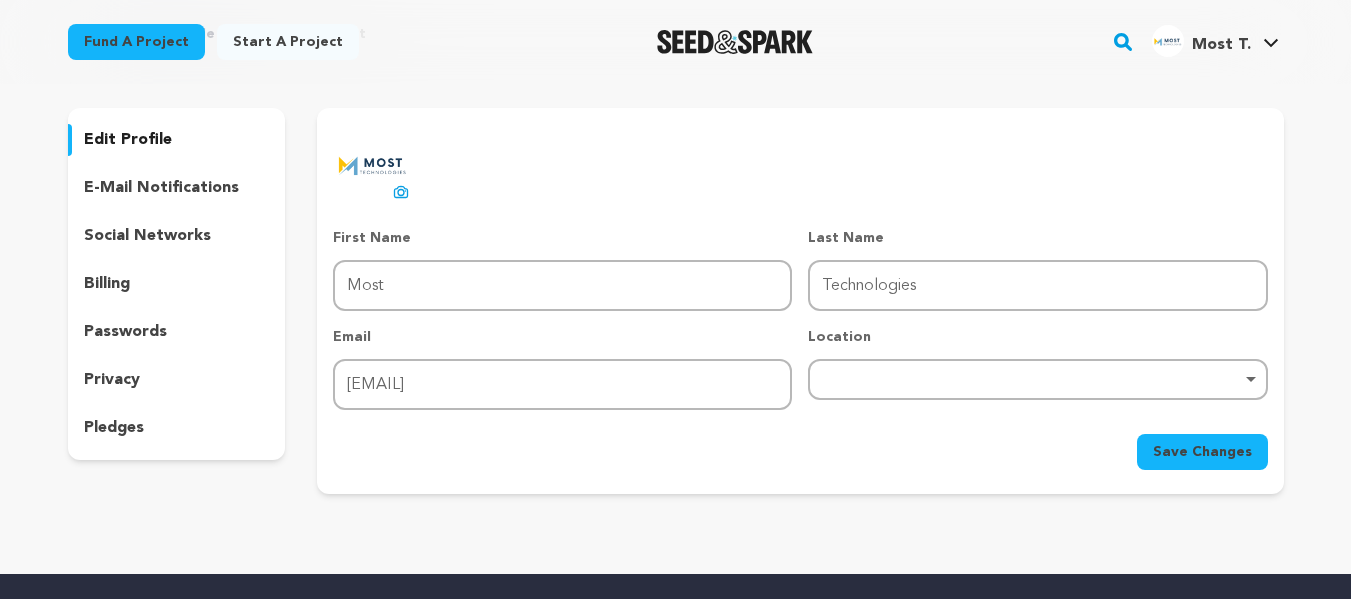 click on "social networks" at bounding box center [147, 236] 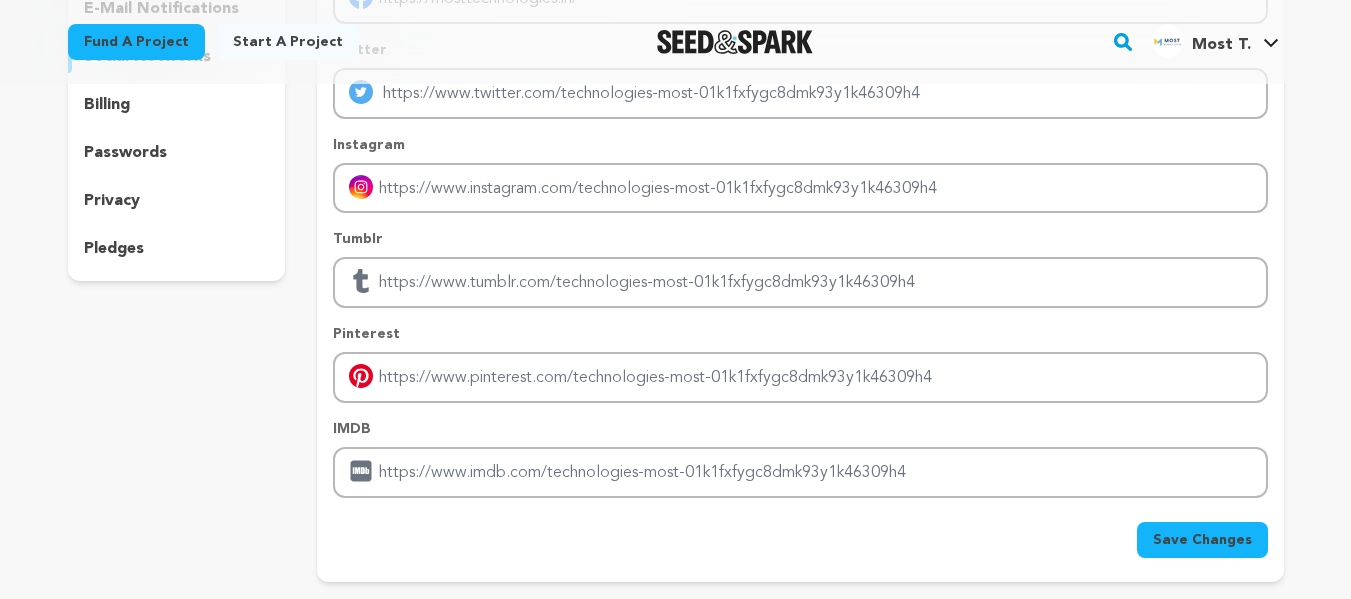 scroll, scrollTop: 0, scrollLeft: 0, axis: both 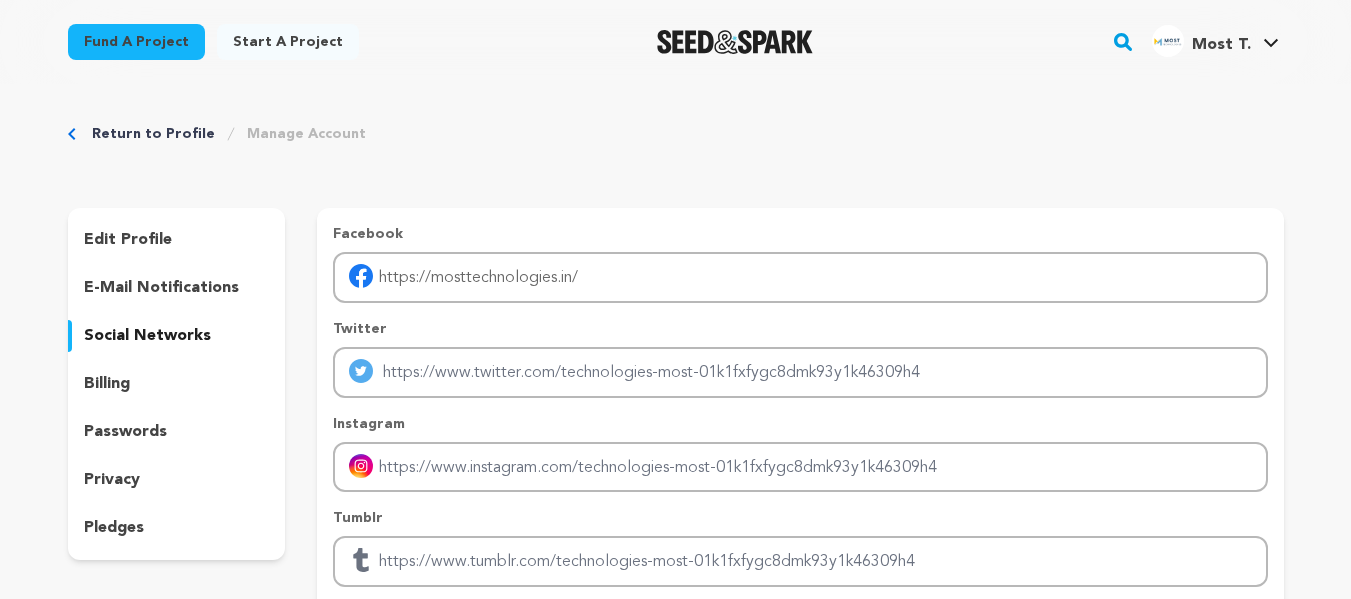 click on "edit profile" at bounding box center [128, 240] 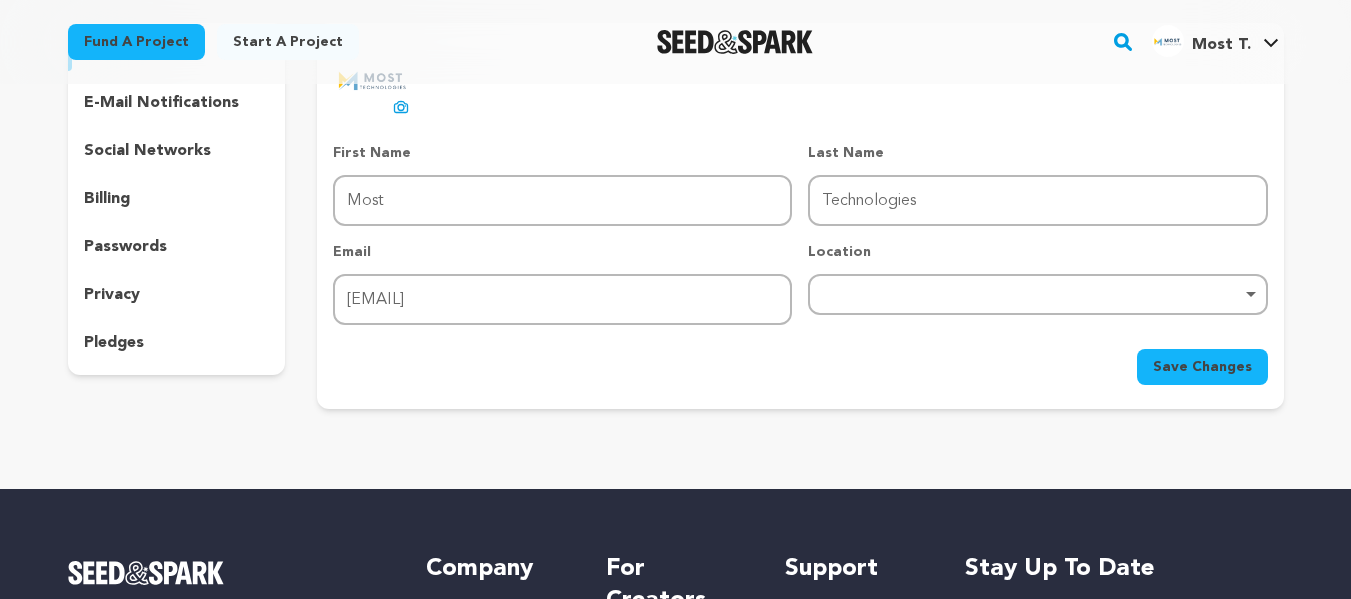 scroll, scrollTop: 200, scrollLeft: 0, axis: vertical 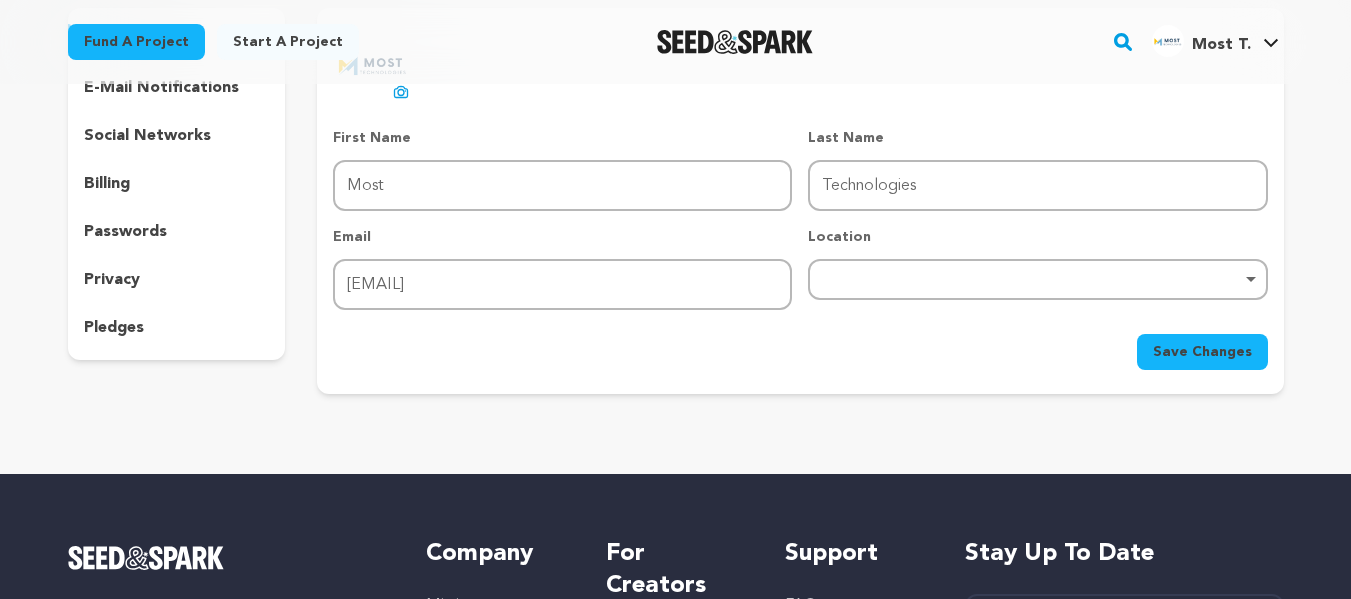 click on "Remove item" at bounding box center [1037, 279] 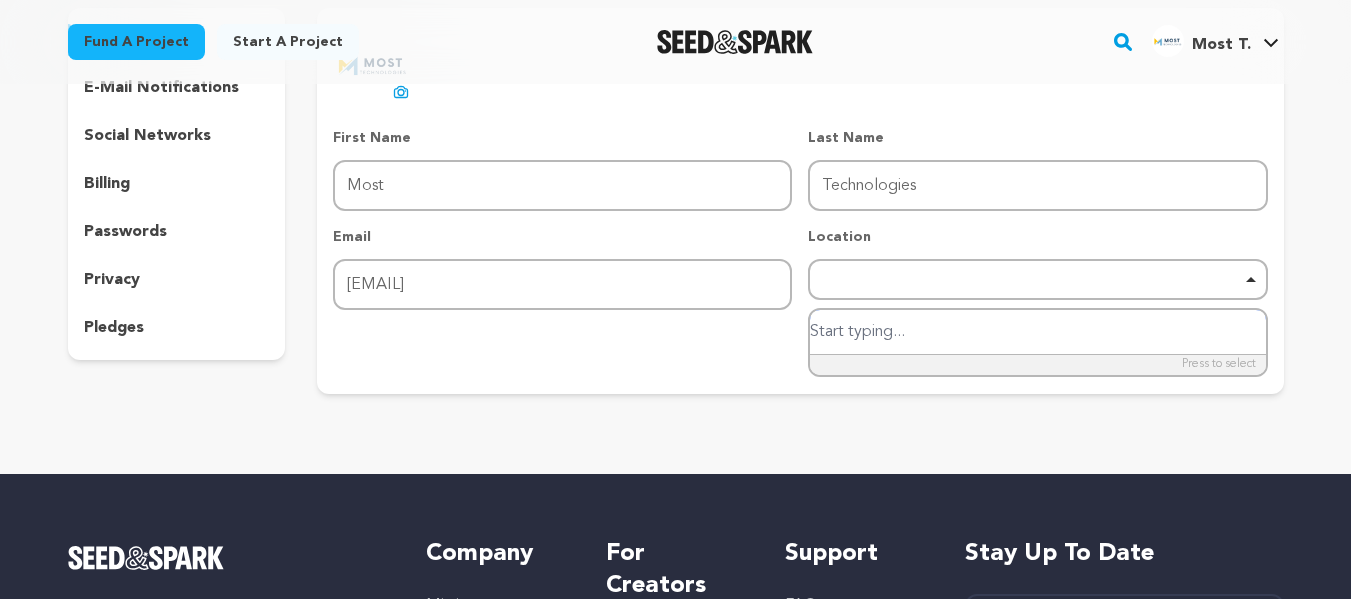 click on "Remove item" at bounding box center [1037, 279] 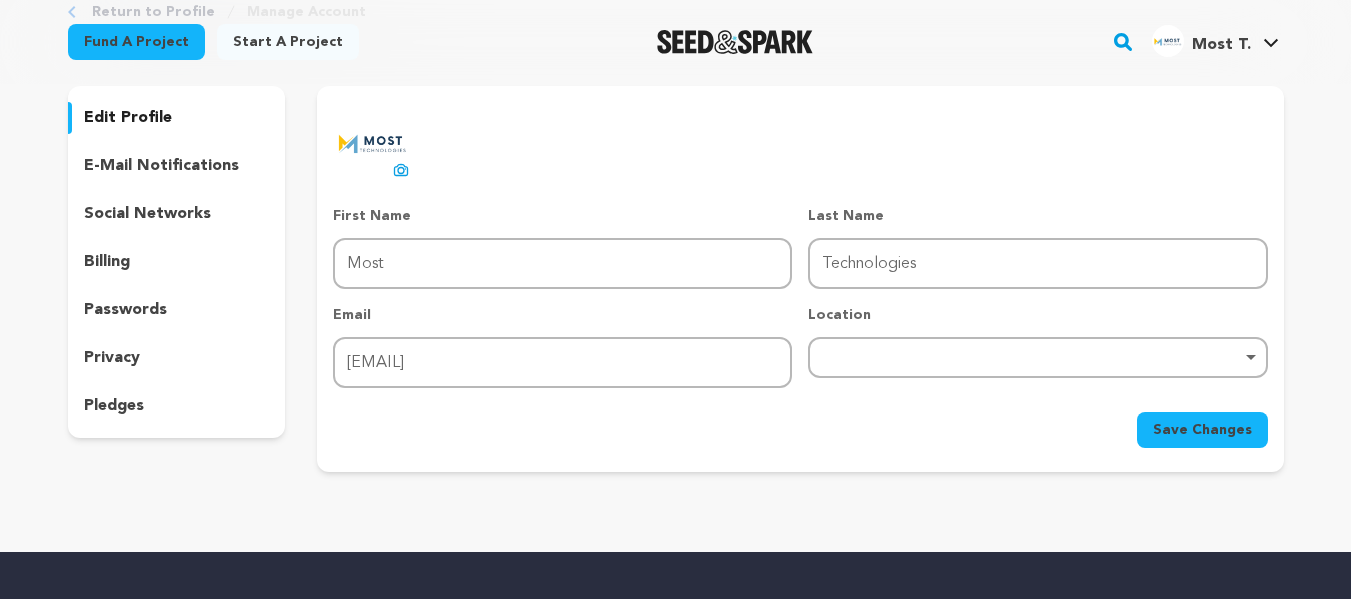 scroll, scrollTop: 0, scrollLeft: 0, axis: both 